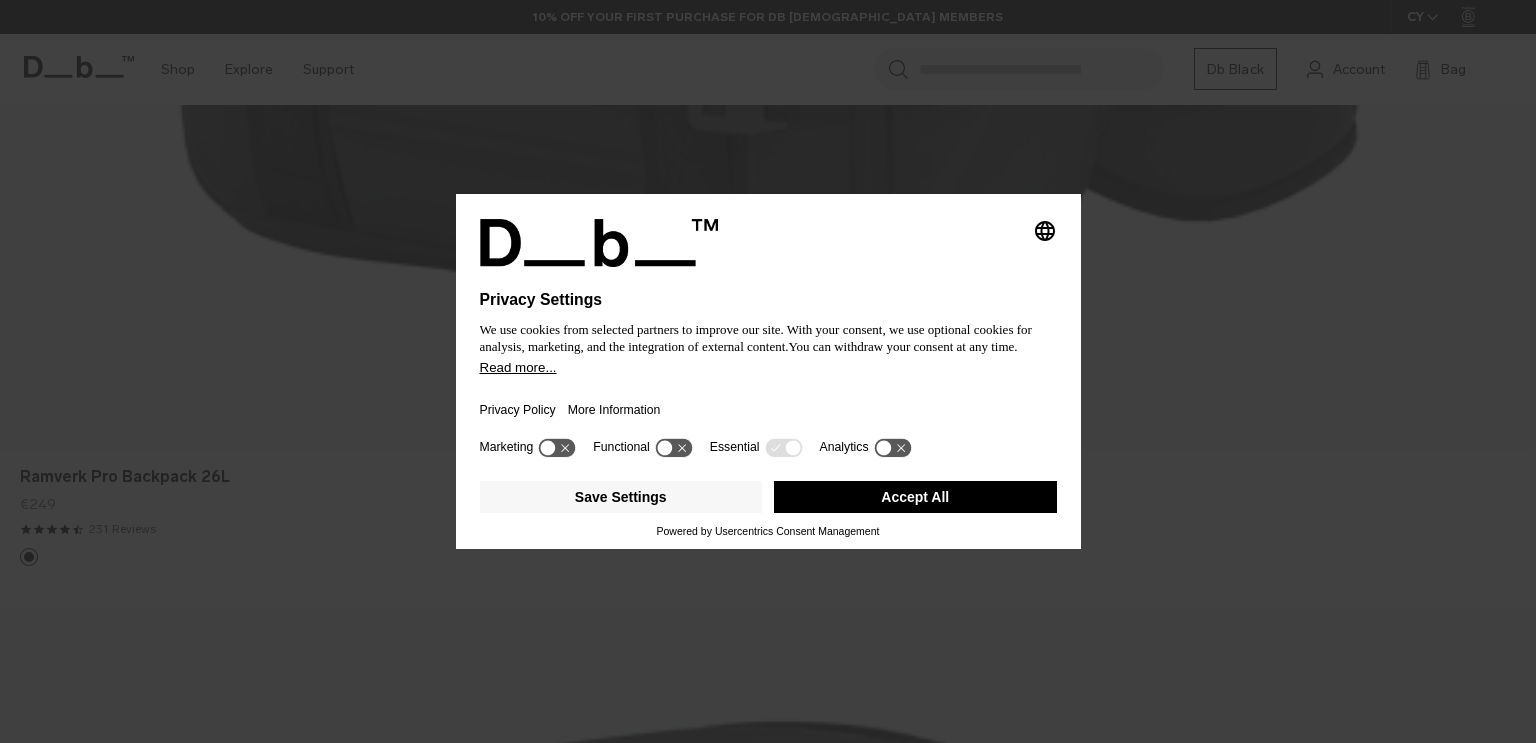 scroll, scrollTop: 1772, scrollLeft: 0, axis: vertical 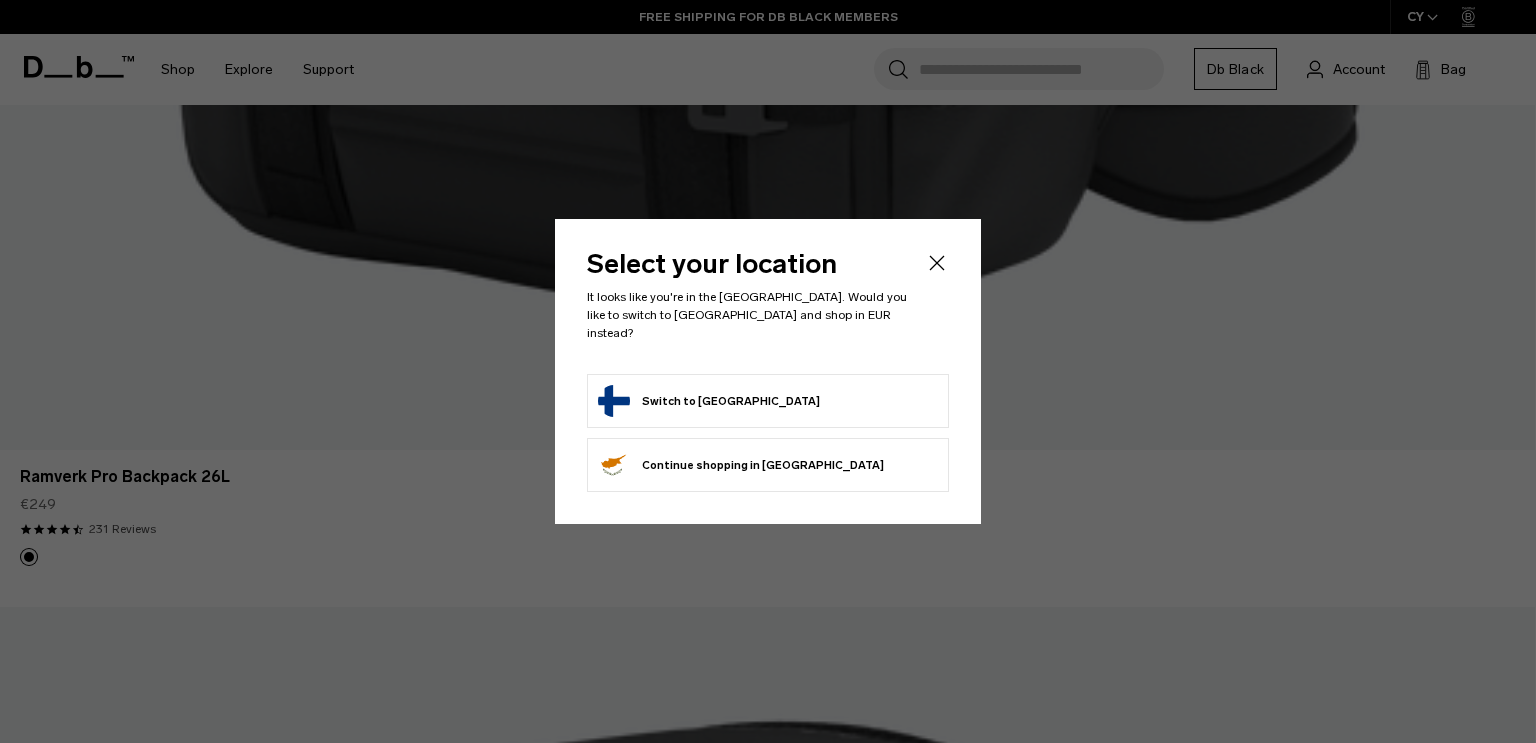 click 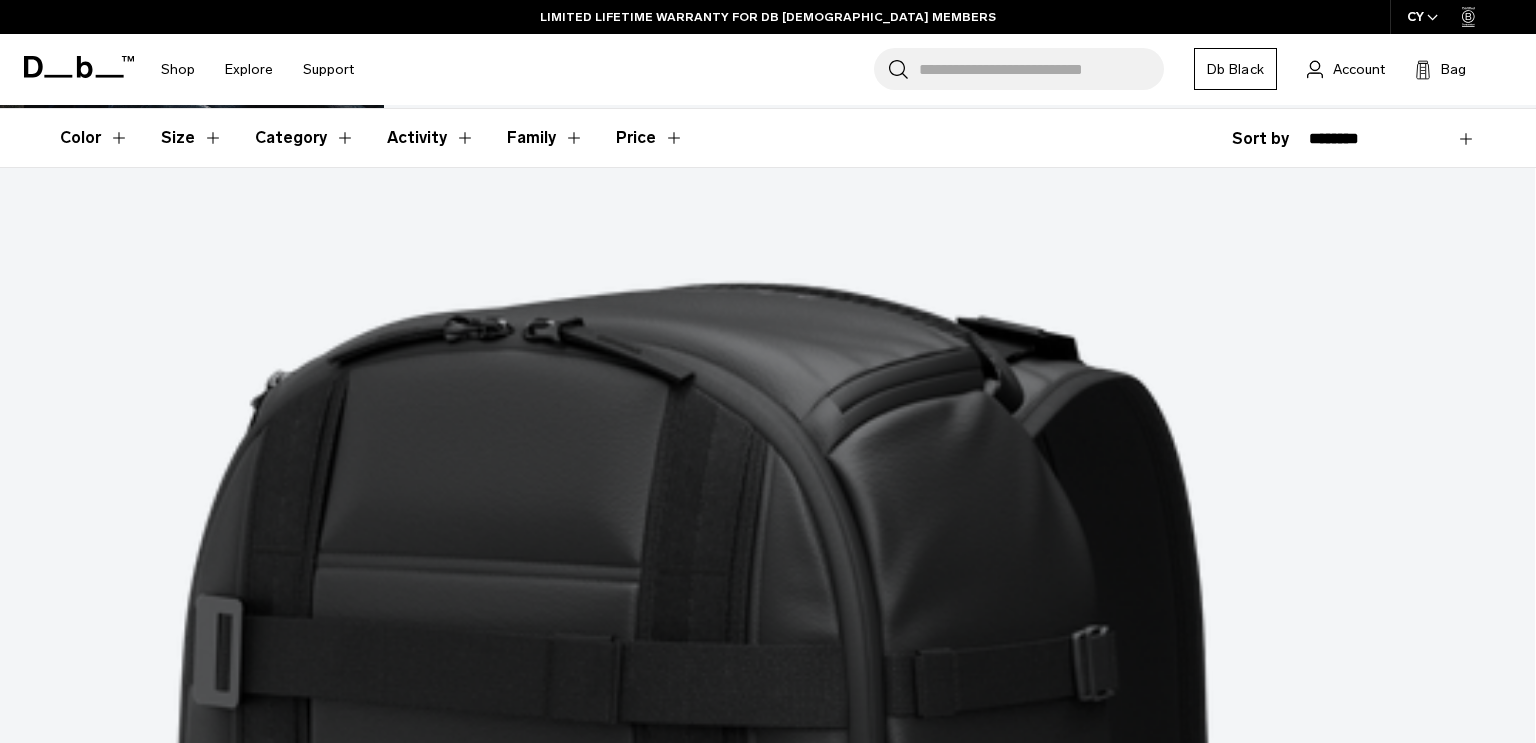 scroll, scrollTop: 346, scrollLeft: 0, axis: vertical 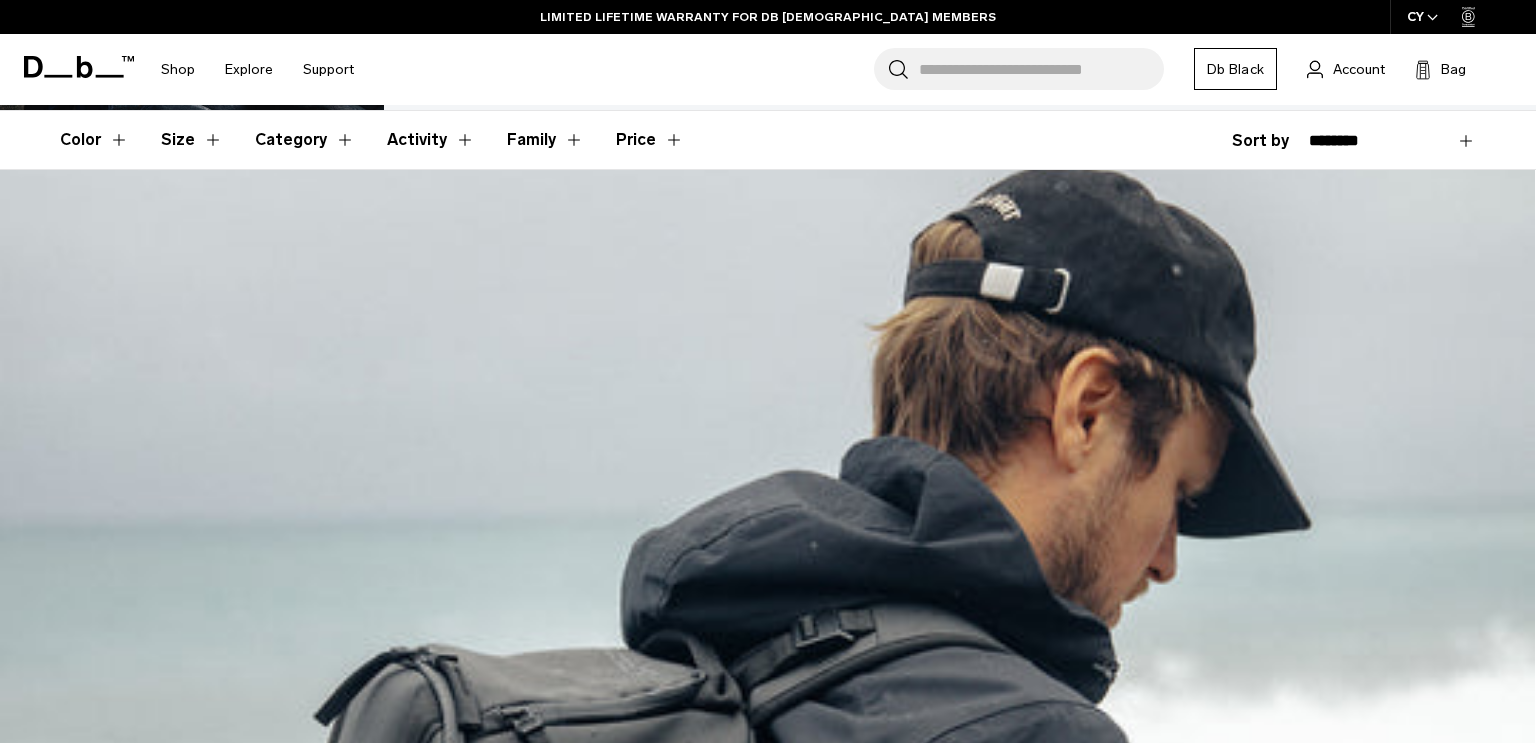click at bounding box center [767, 1023] 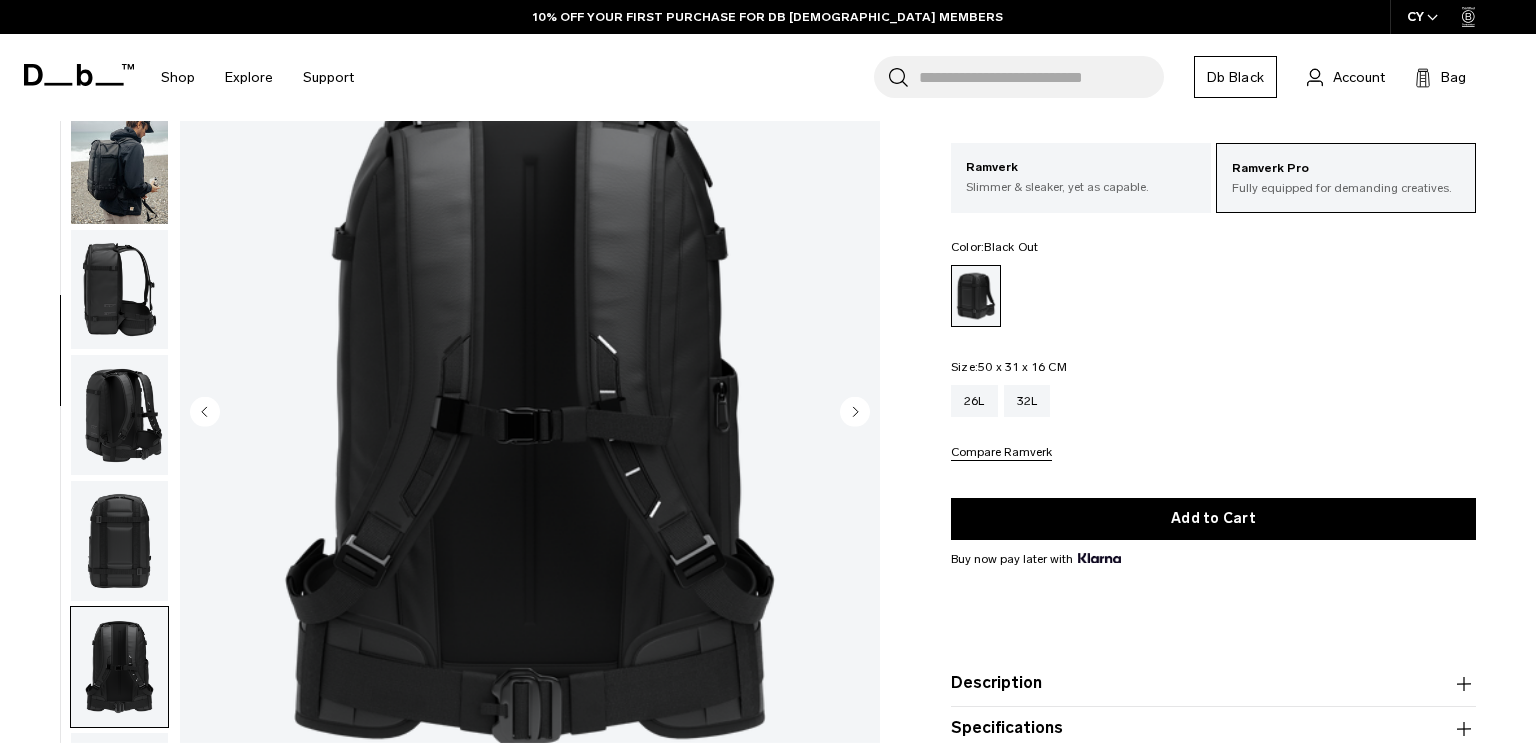 scroll, scrollTop: 158, scrollLeft: 0, axis: vertical 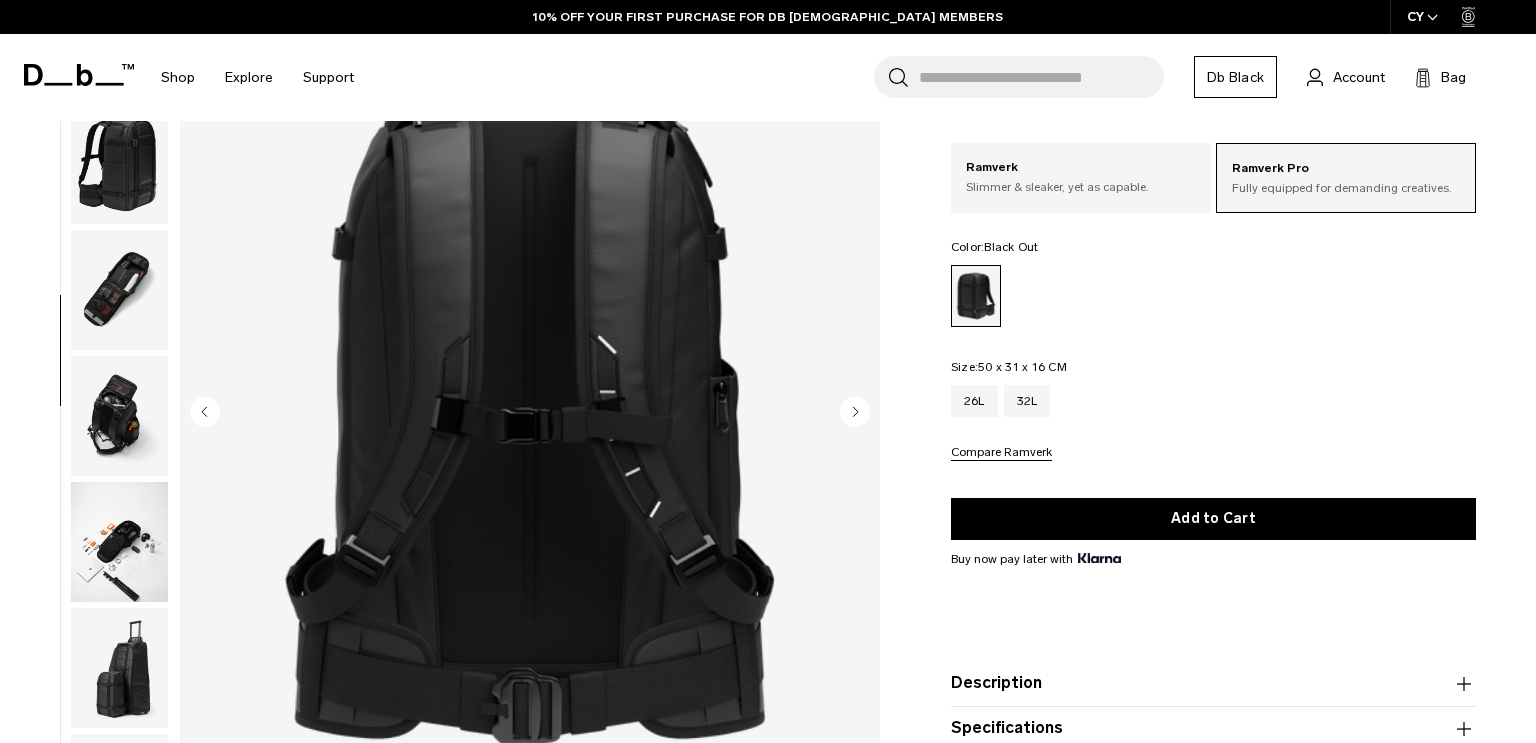 click at bounding box center (119, 542) 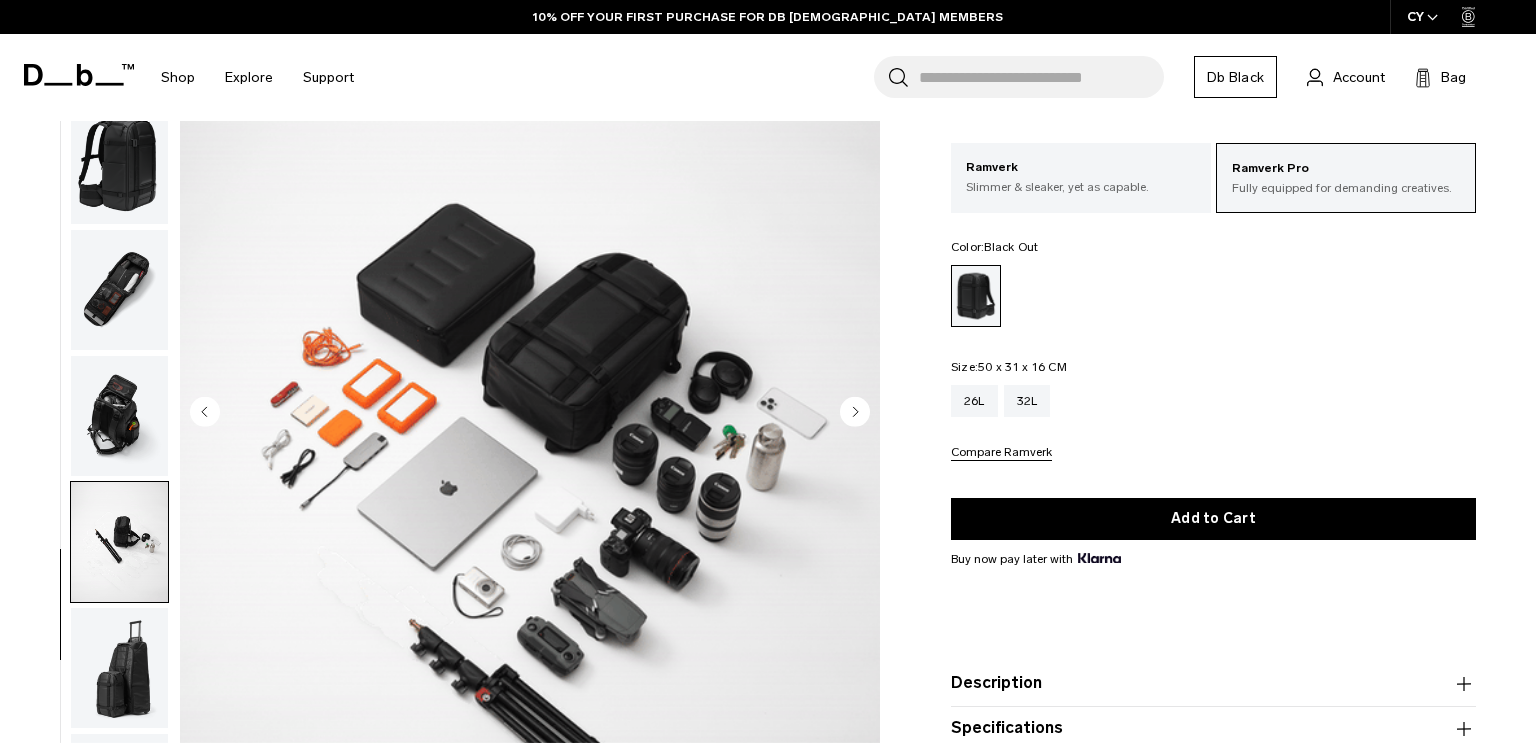 scroll, scrollTop: 758, scrollLeft: 0, axis: vertical 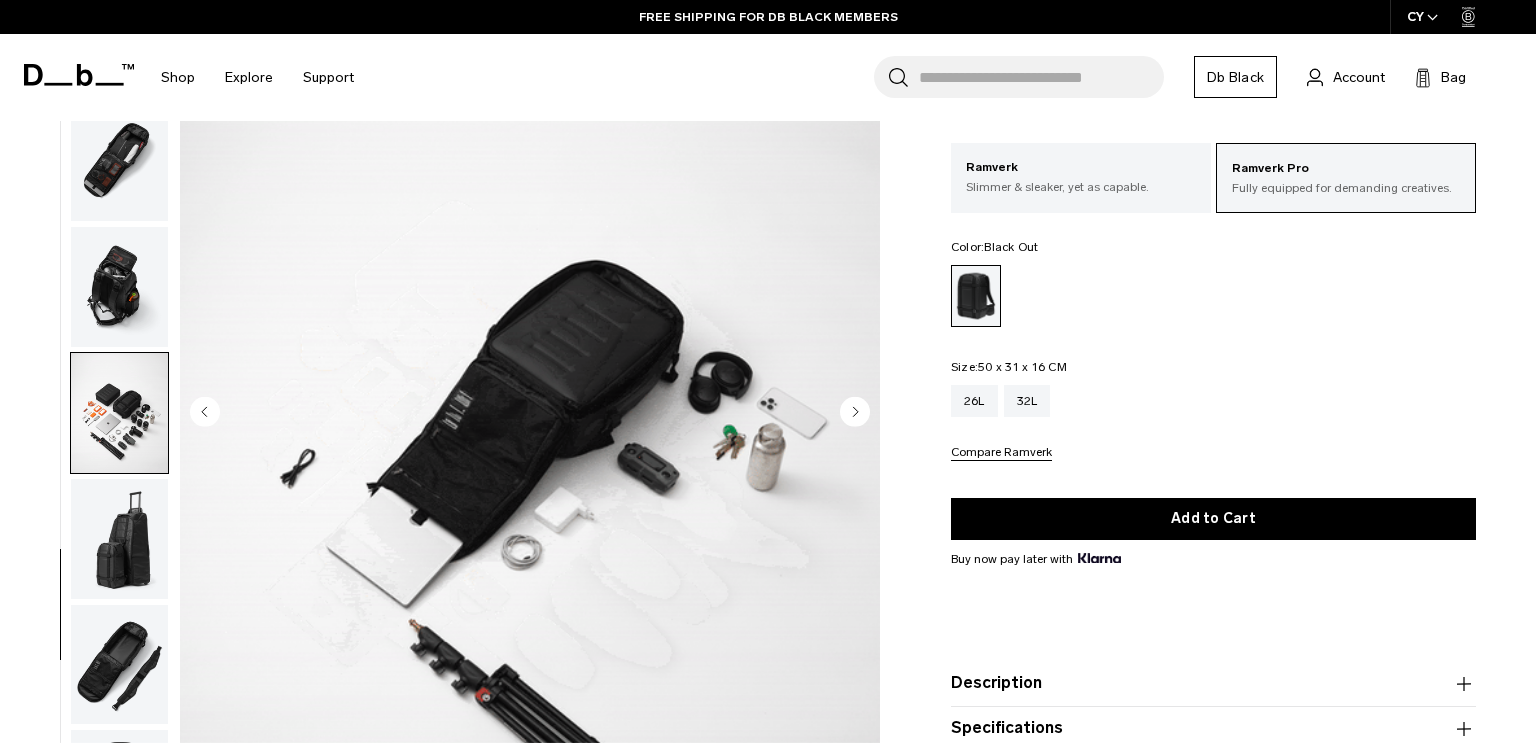 click at bounding box center [119, 287] 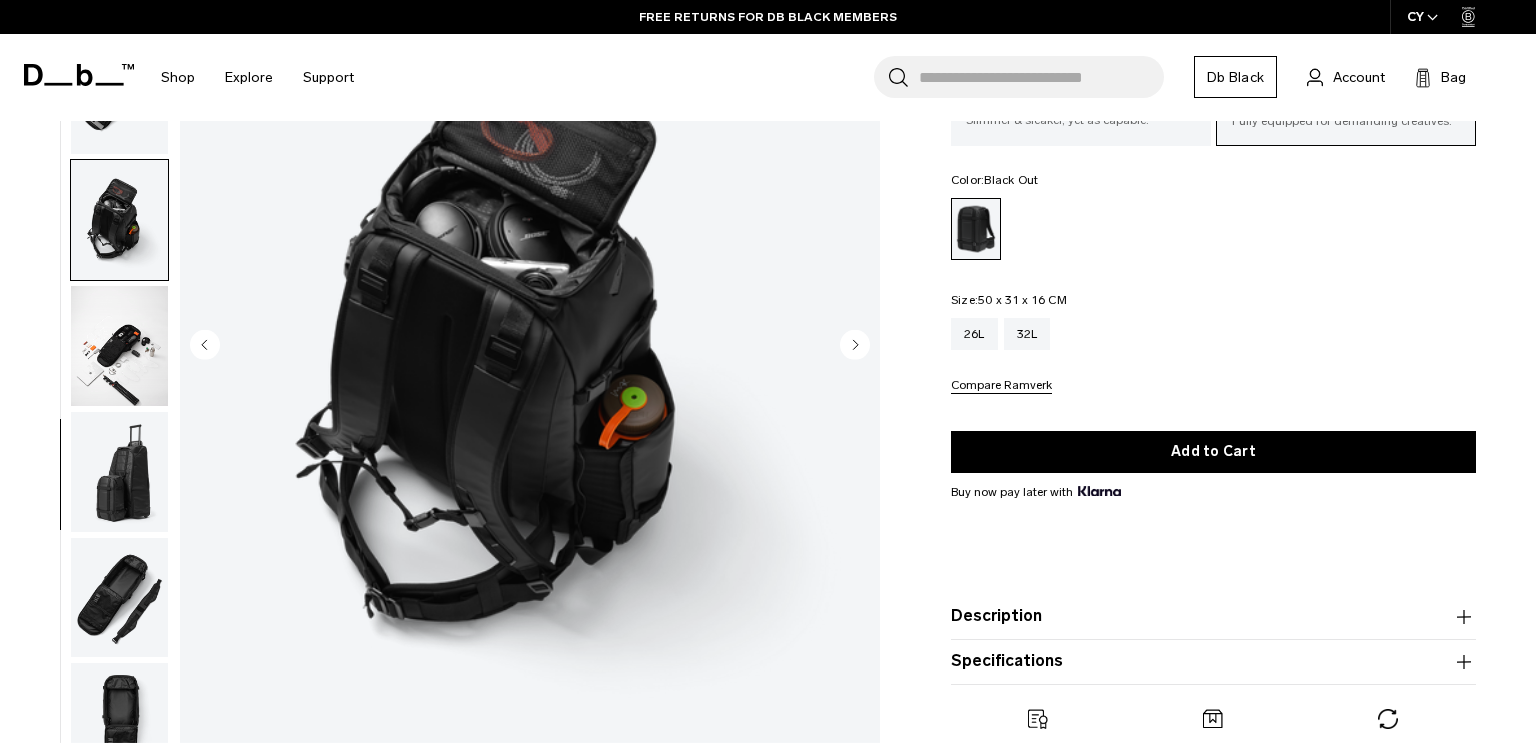 scroll, scrollTop: 237, scrollLeft: 0, axis: vertical 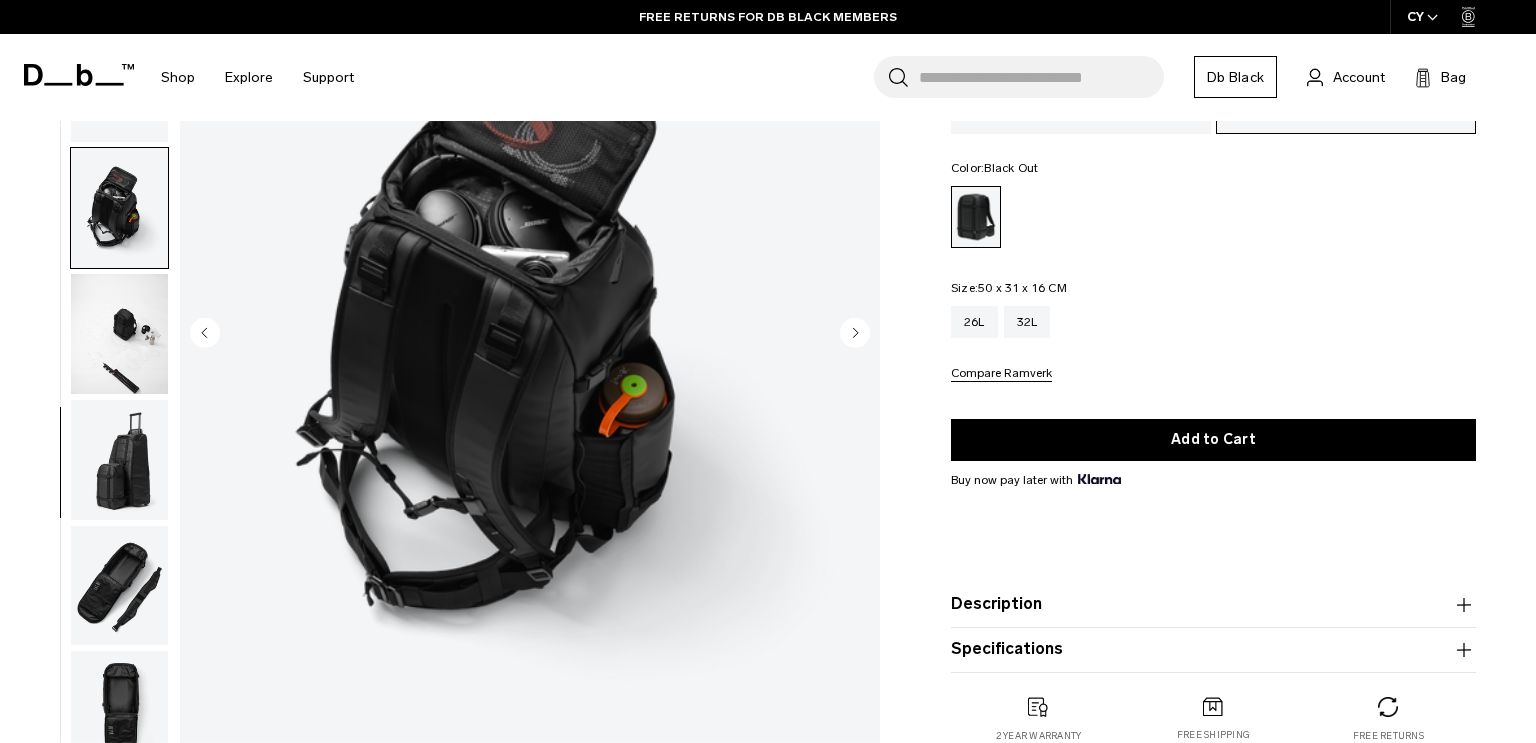 click at bounding box center [119, 586] 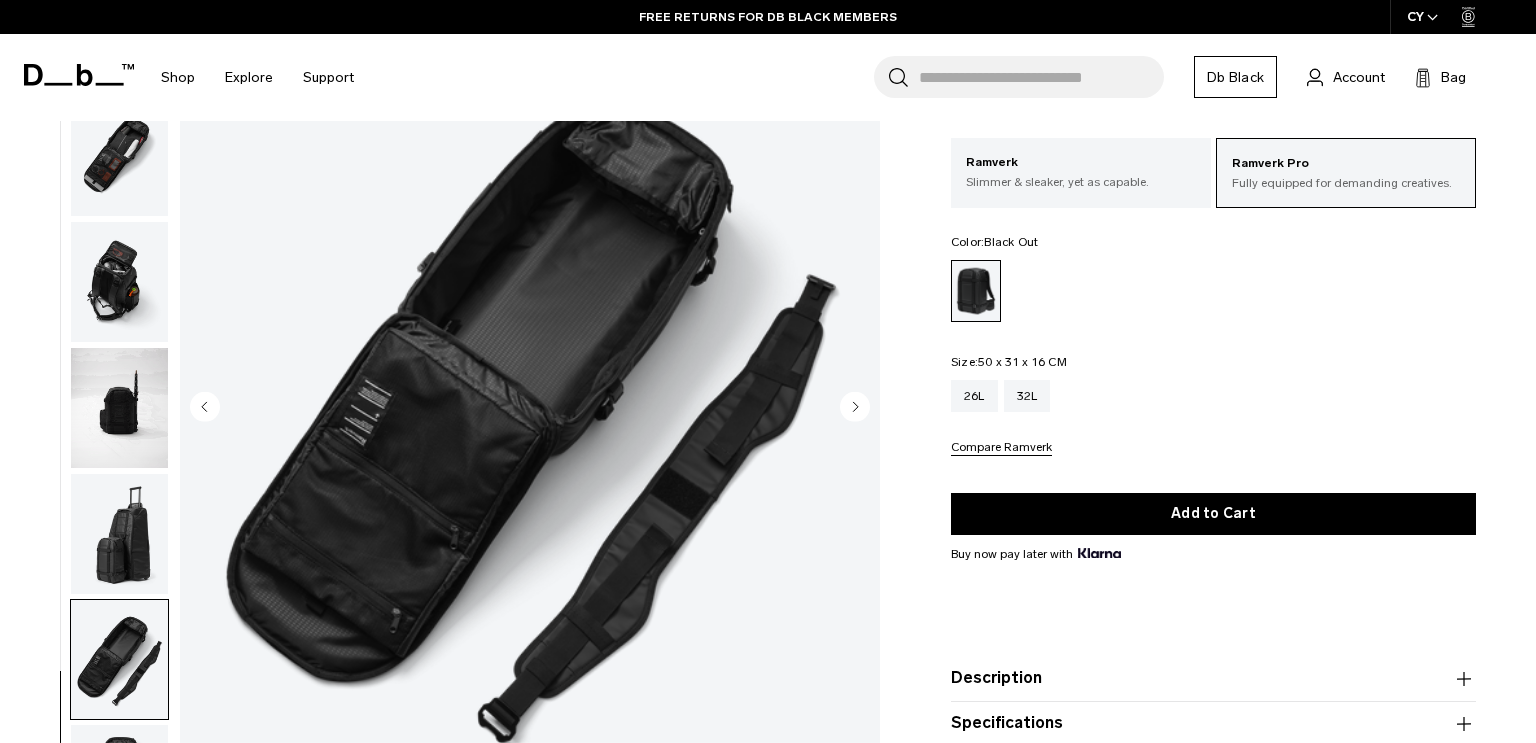 scroll, scrollTop: 149, scrollLeft: 0, axis: vertical 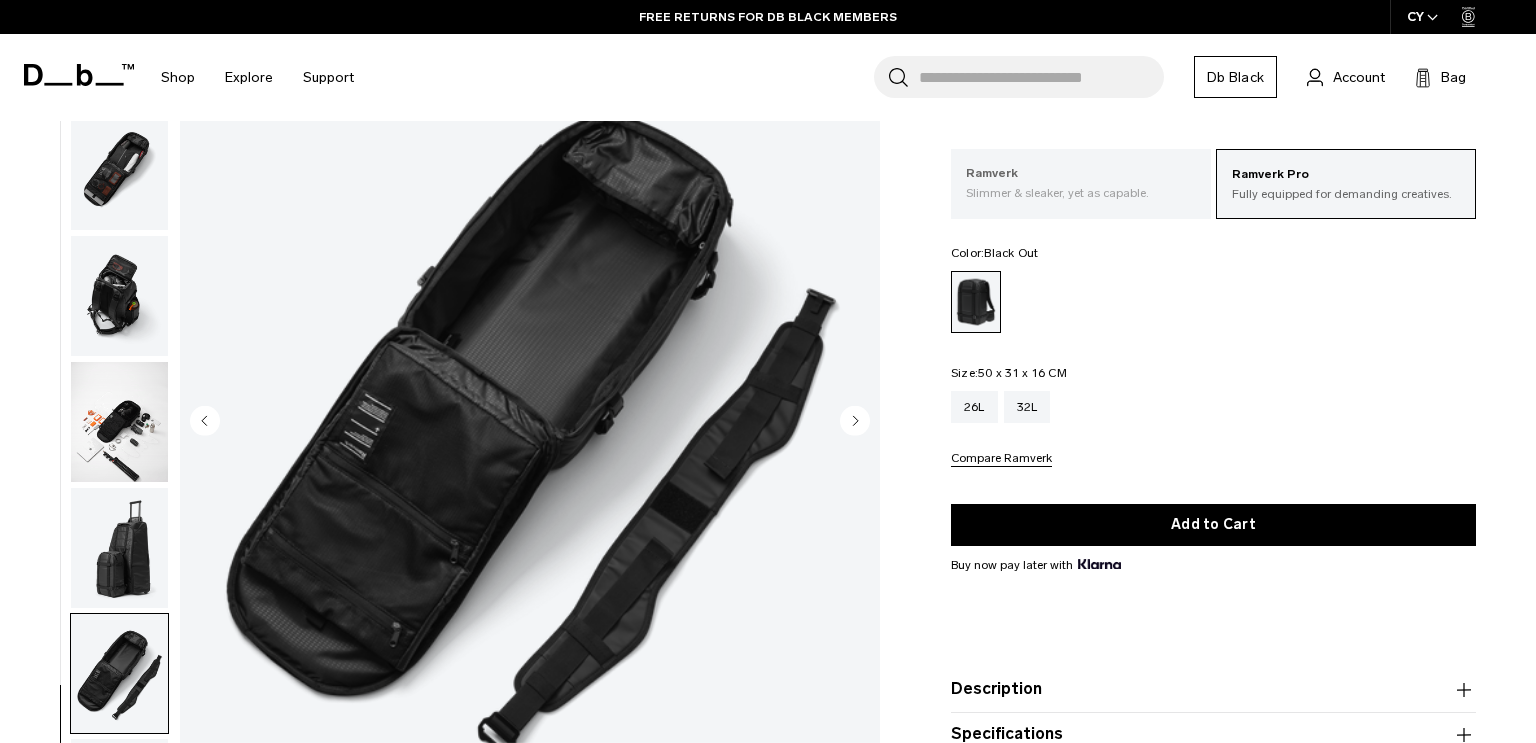 click on "Ramverk" at bounding box center (1081, 174) 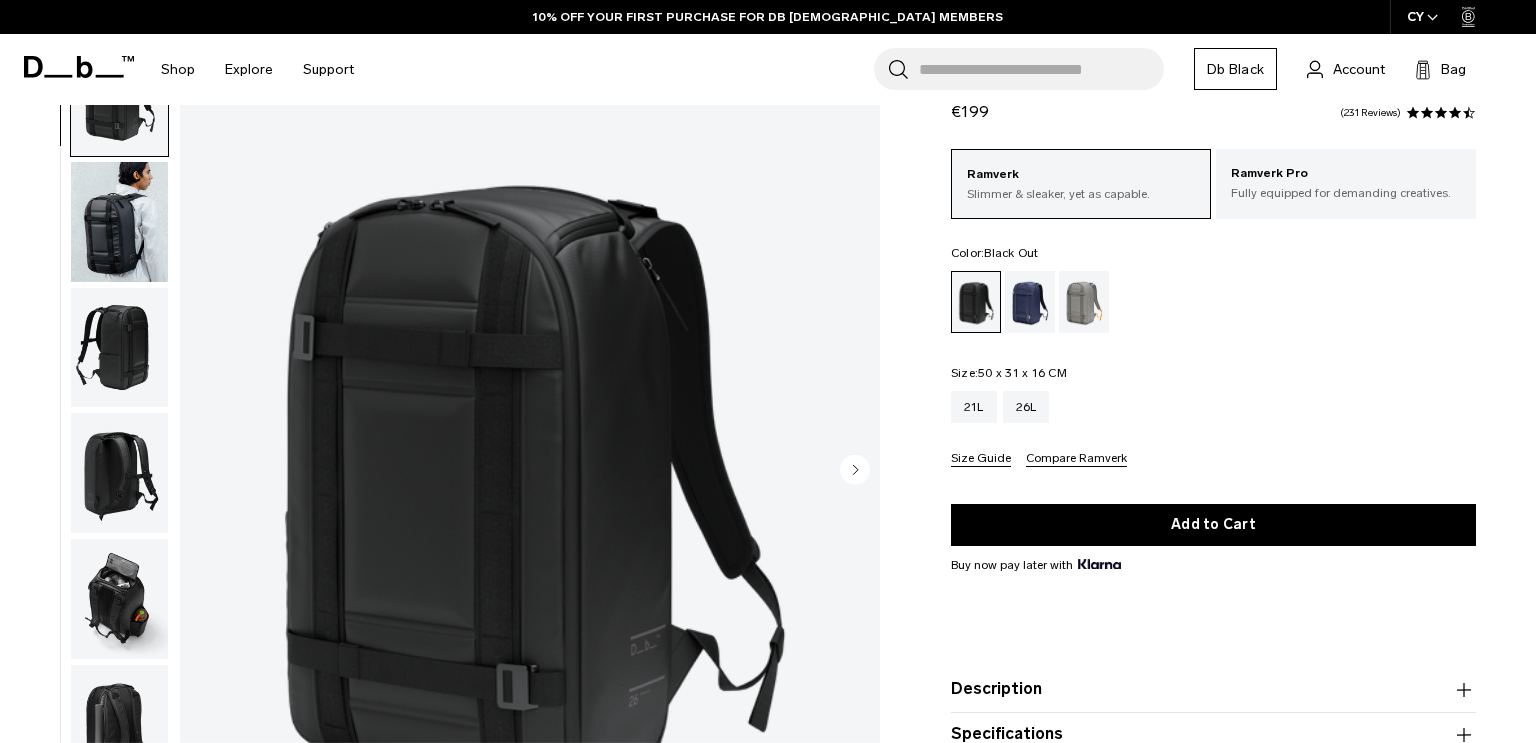 scroll, scrollTop: 100, scrollLeft: 0, axis: vertical 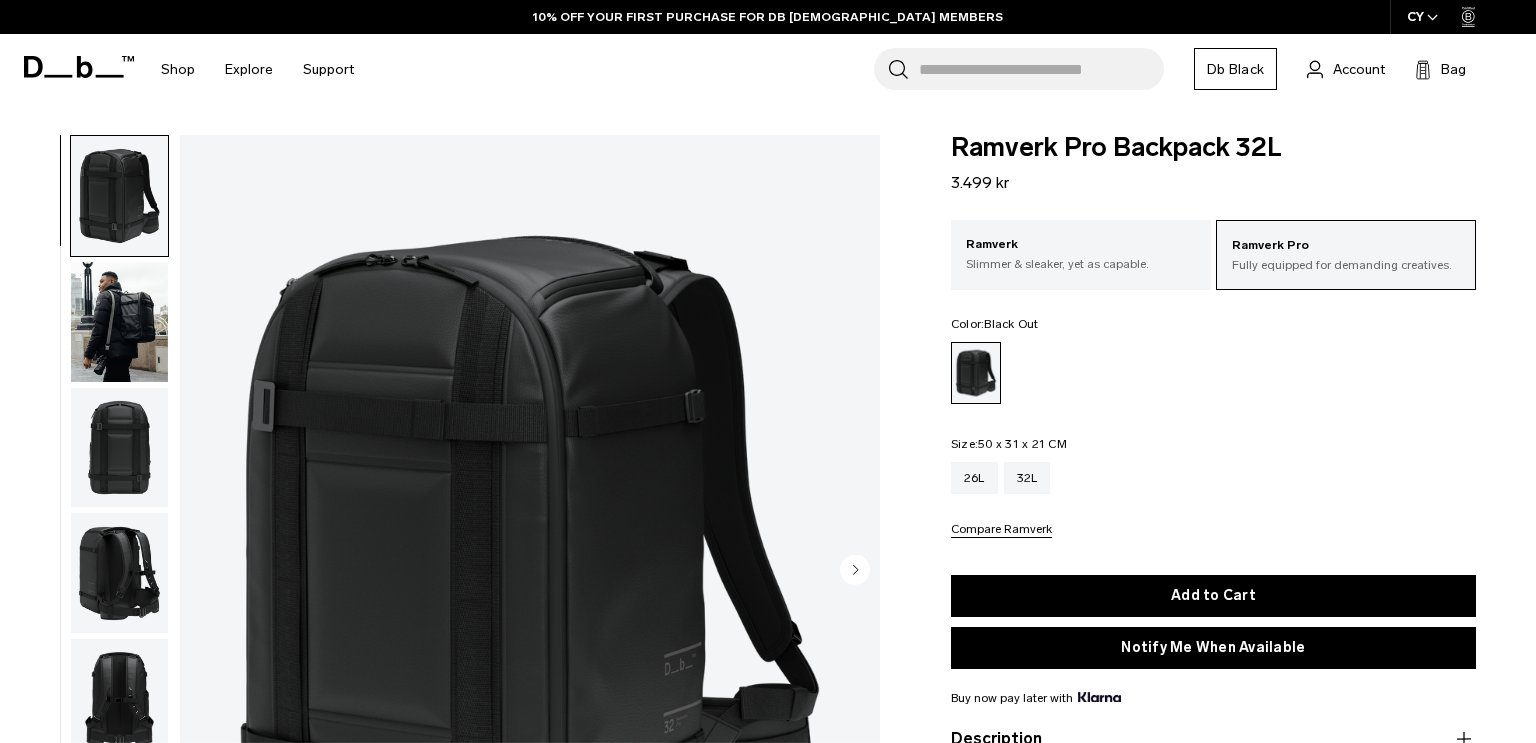 click at bounding box center (119, 573) 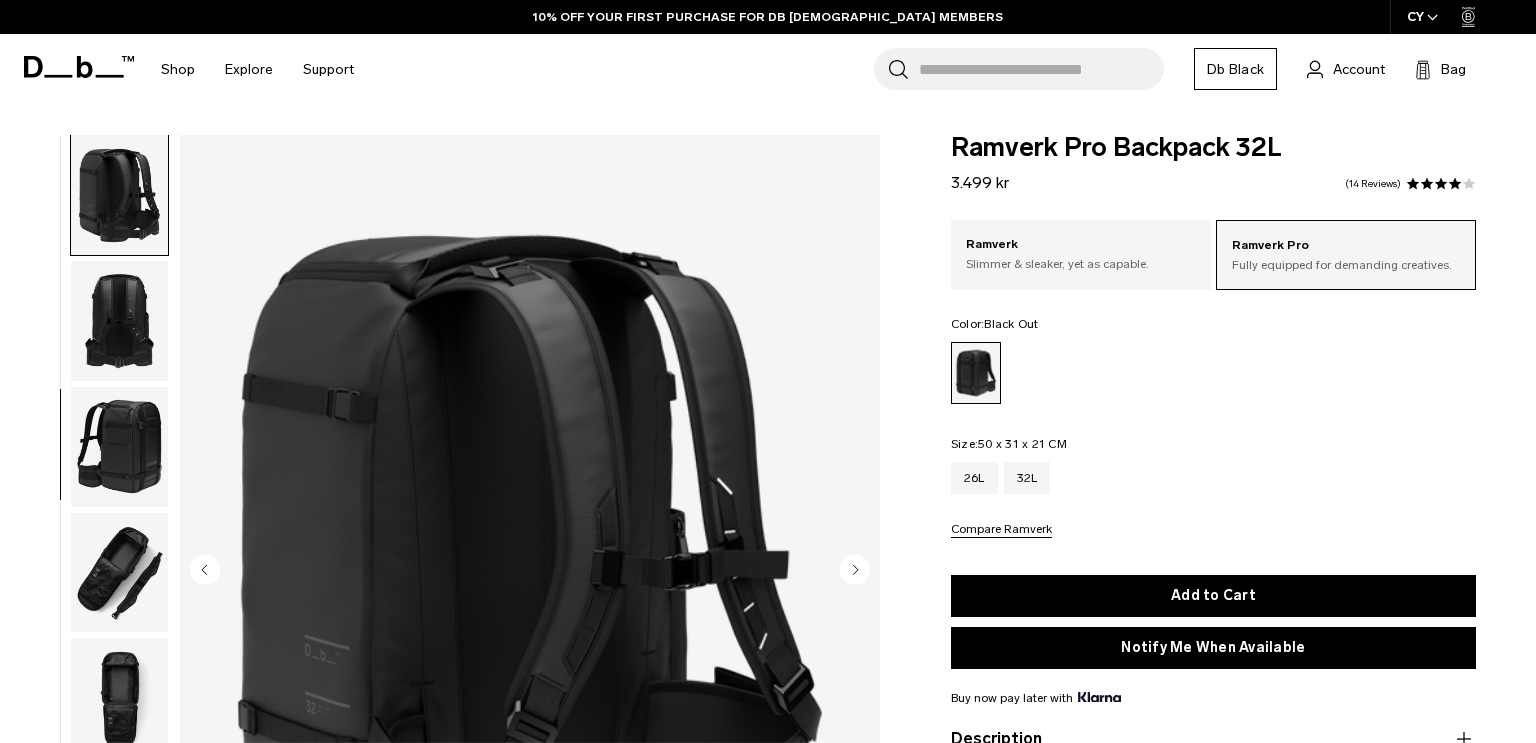 click at bounding box center [119, 573] 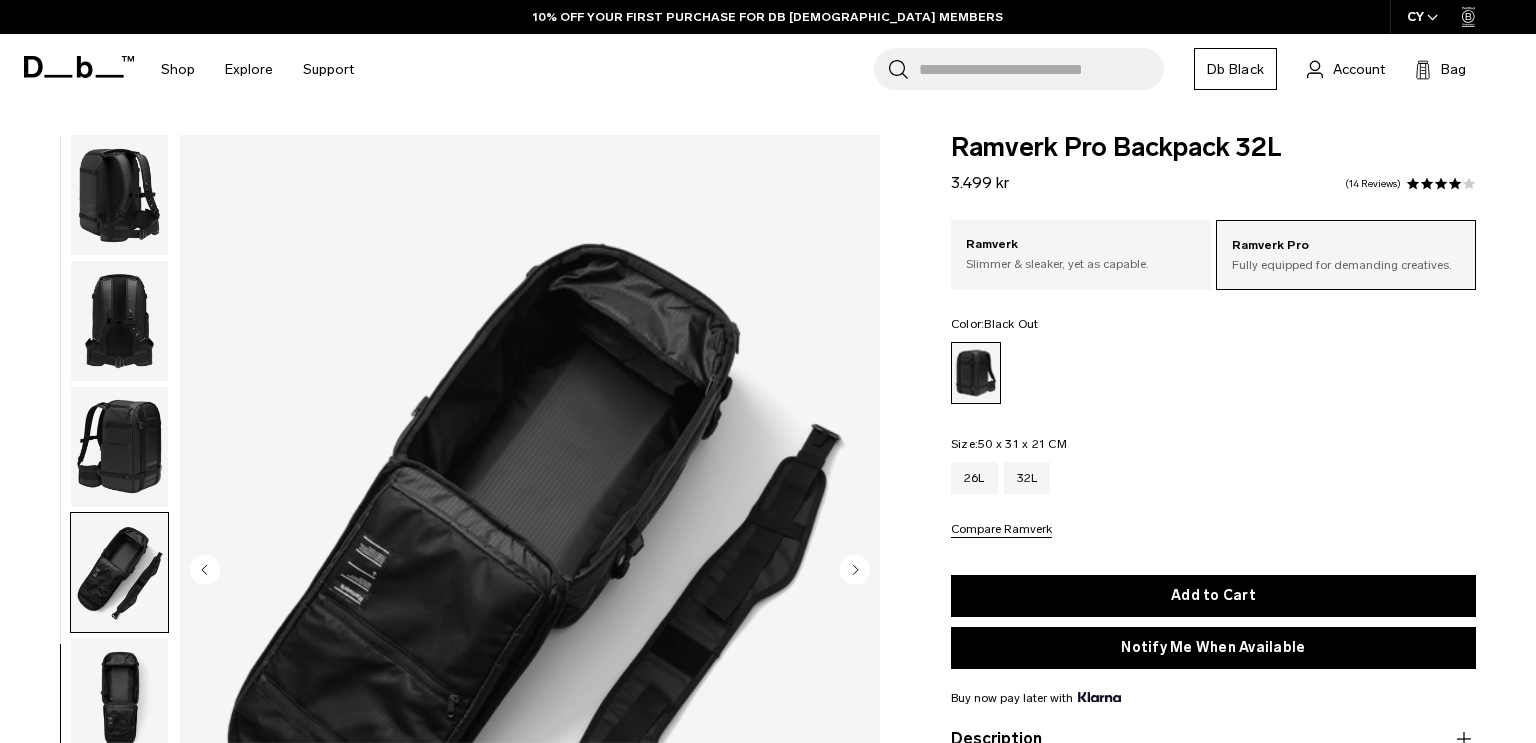 scroll, scrollTop: 380, scrollLeft: 0, axis: vertical 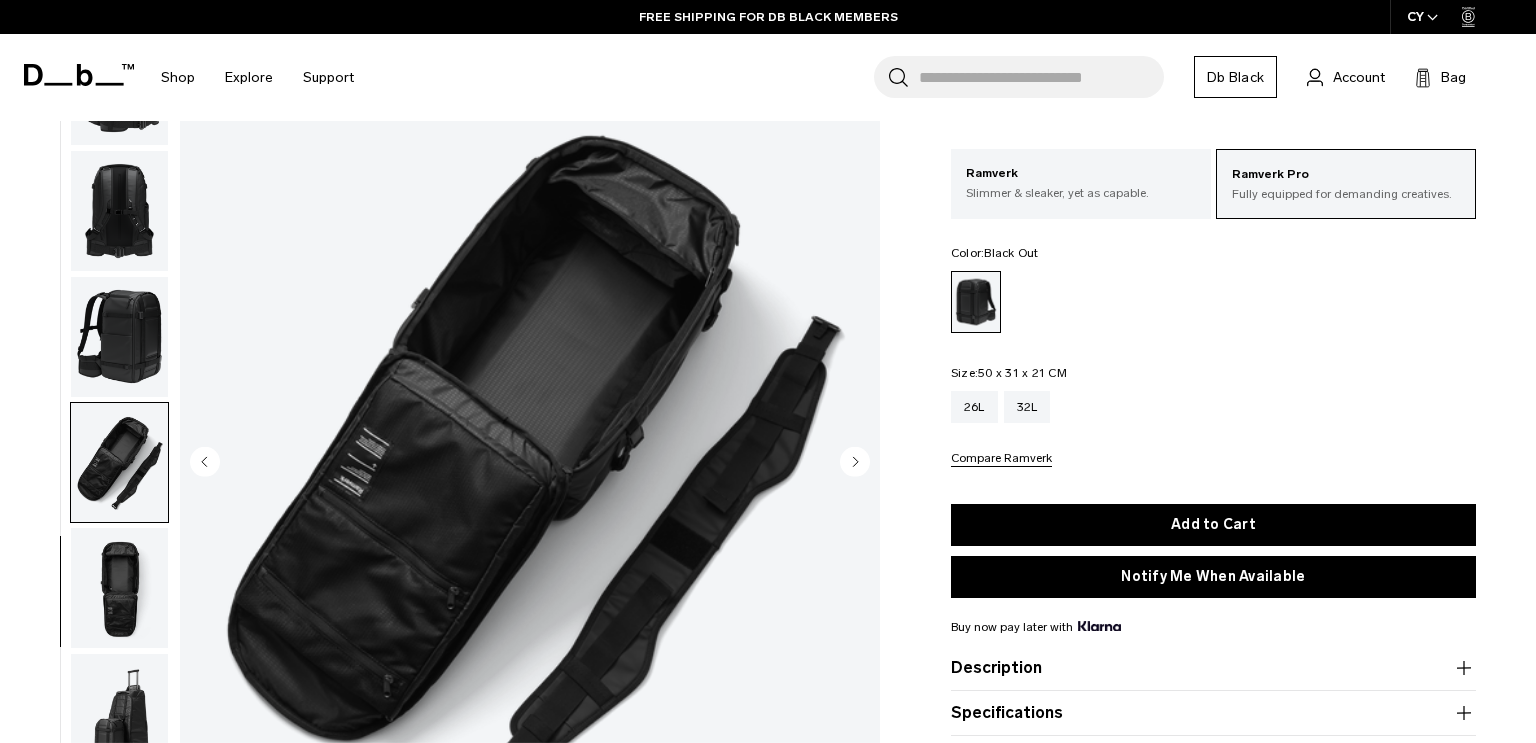 click at bounding box center (119, 714) 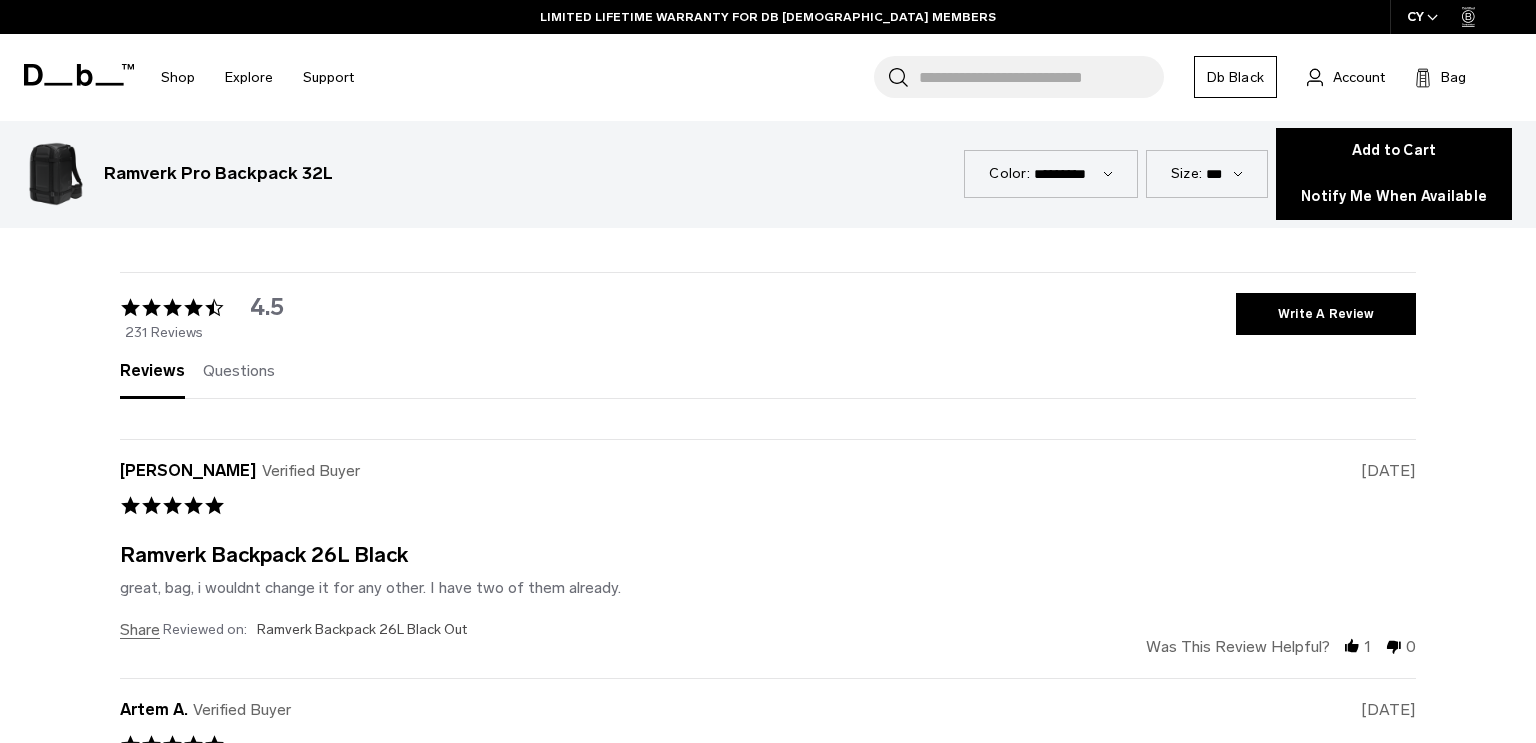 scroll, scrollTop: 4068, scrollLeft: 0, axis: vertical 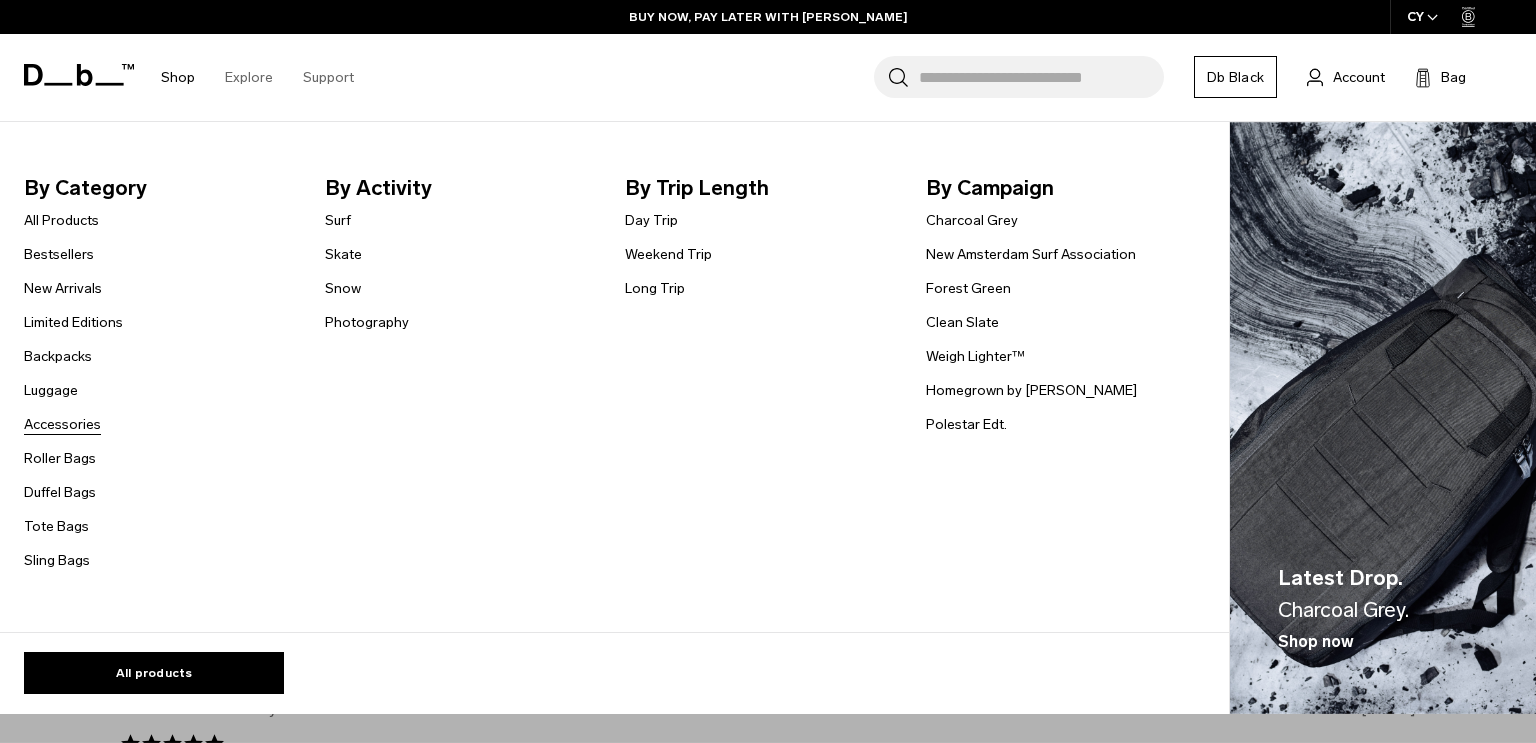 click on "Accessories" at bounding box center [62, 424] 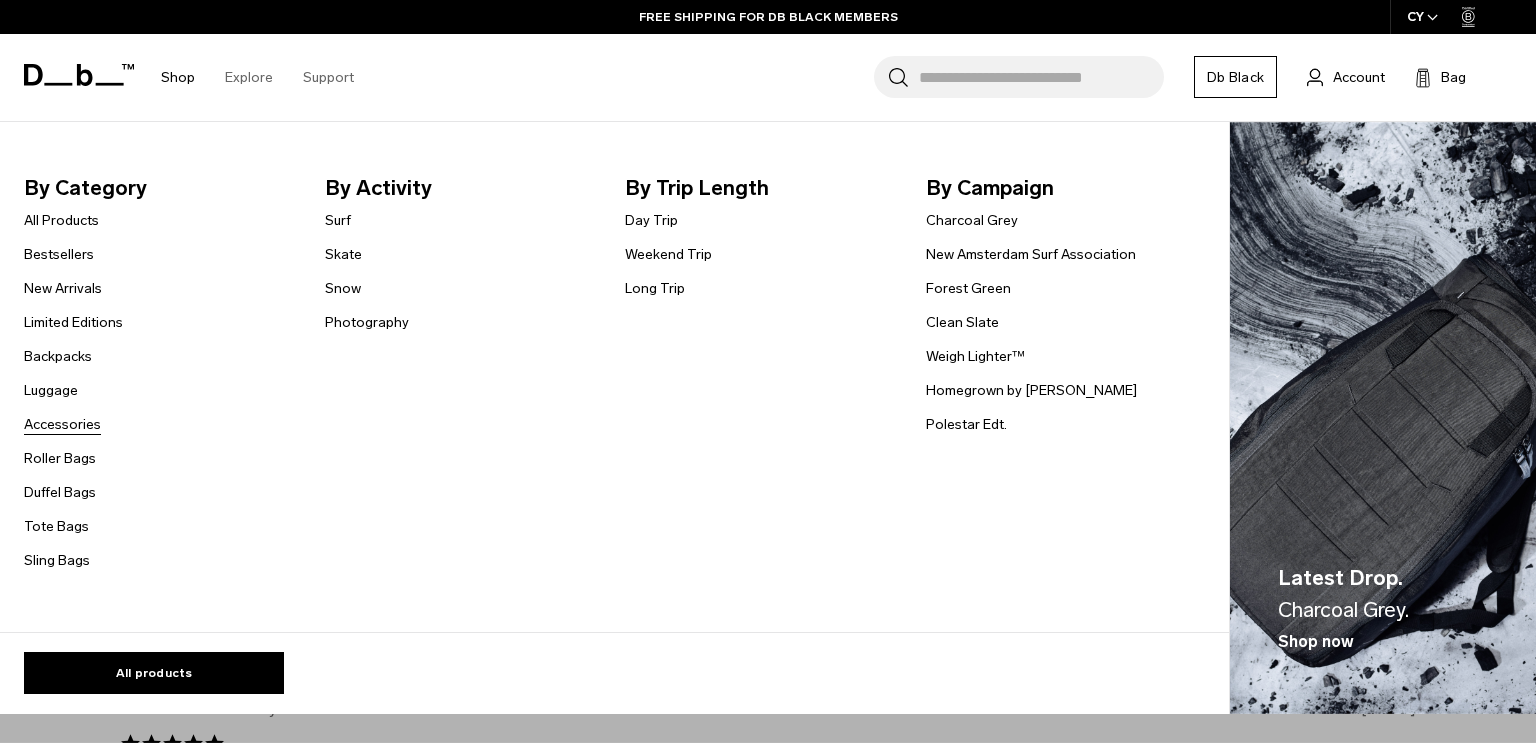click on "Accessories" at bounding box center (62, 424) 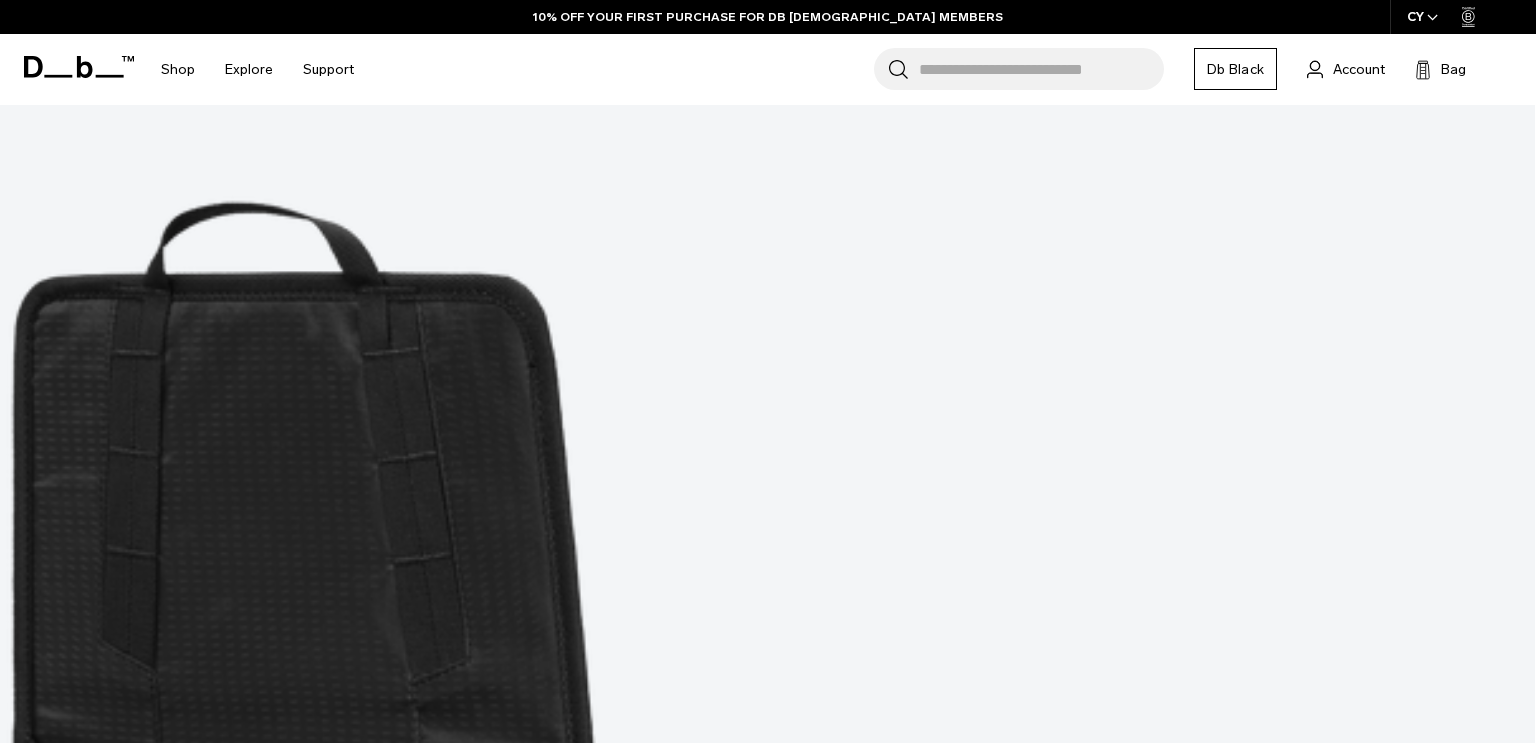 scroll, scrollTop: 1148, scrollLeft: 0, axis: vertical 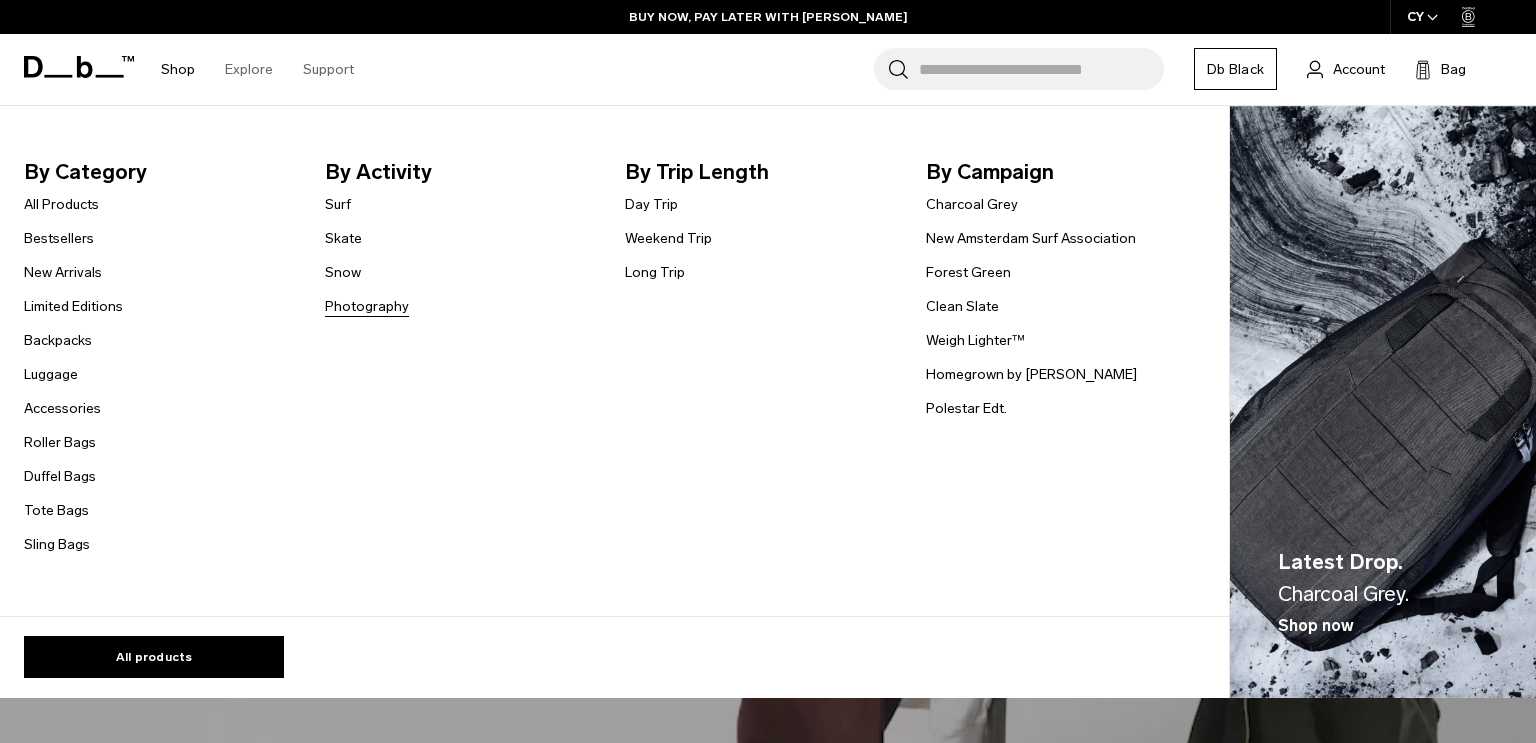 click on "Photography" at bounding box center [367, 306] 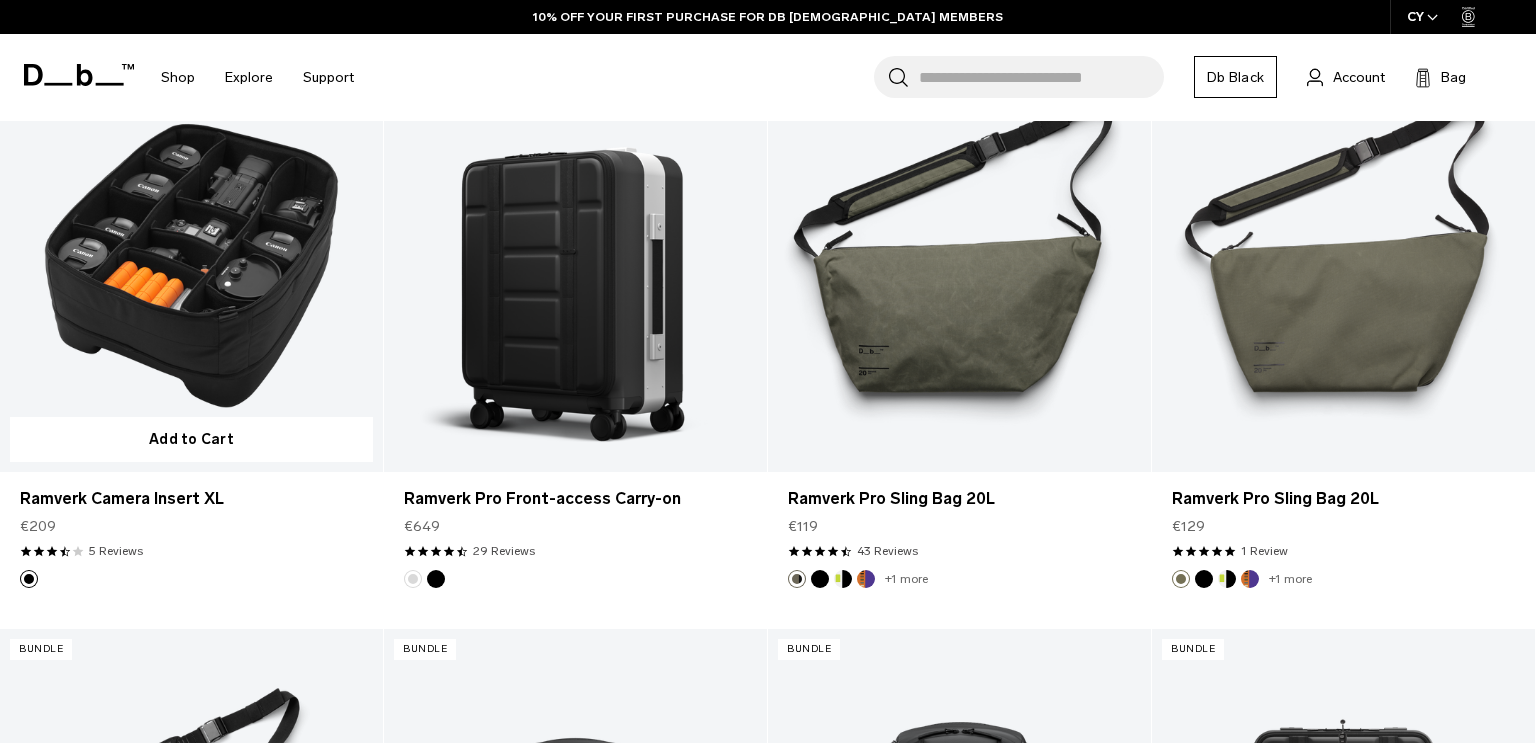 scroll, scrollTop: 1635, scrollLeft: 0, axis: vertical 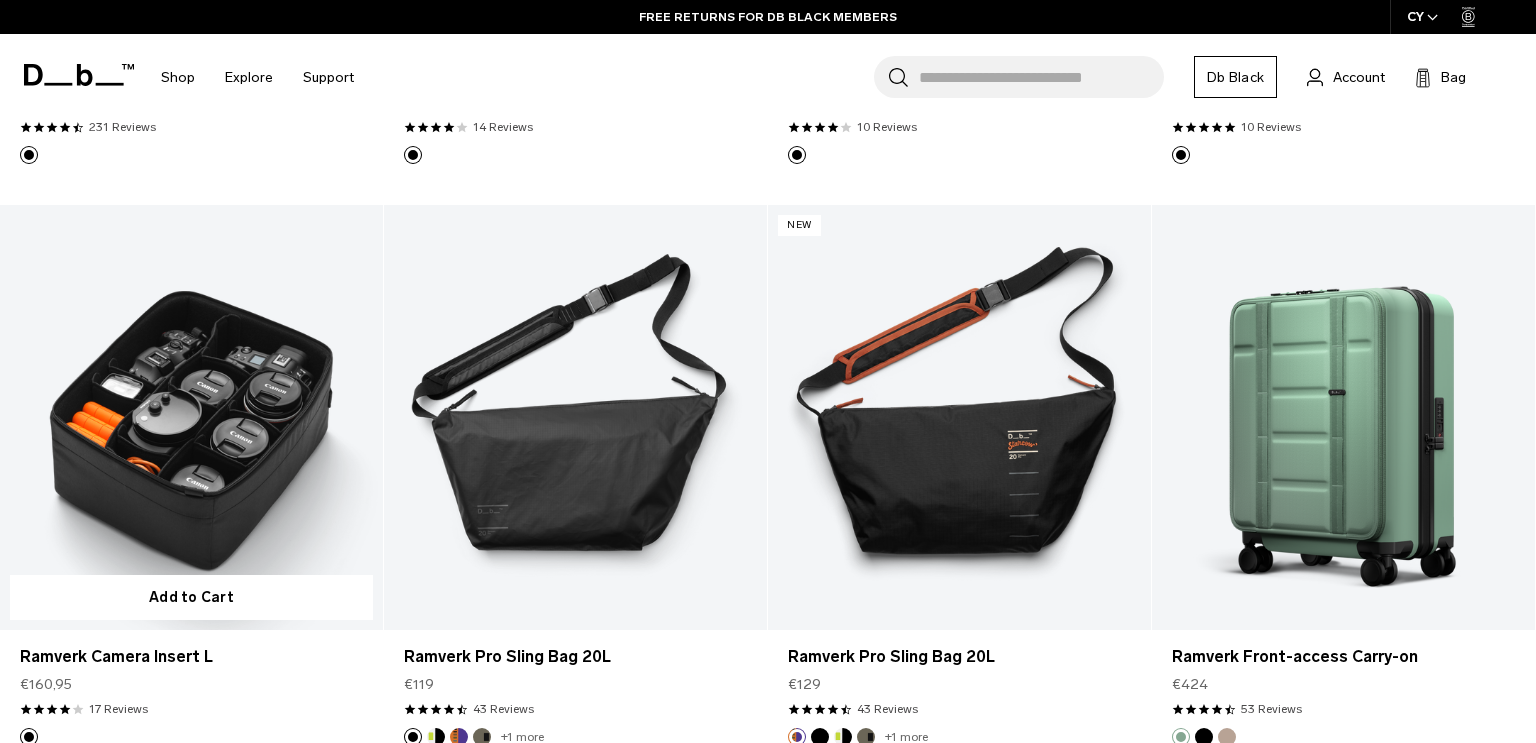 click at bounding box center [191, 418] 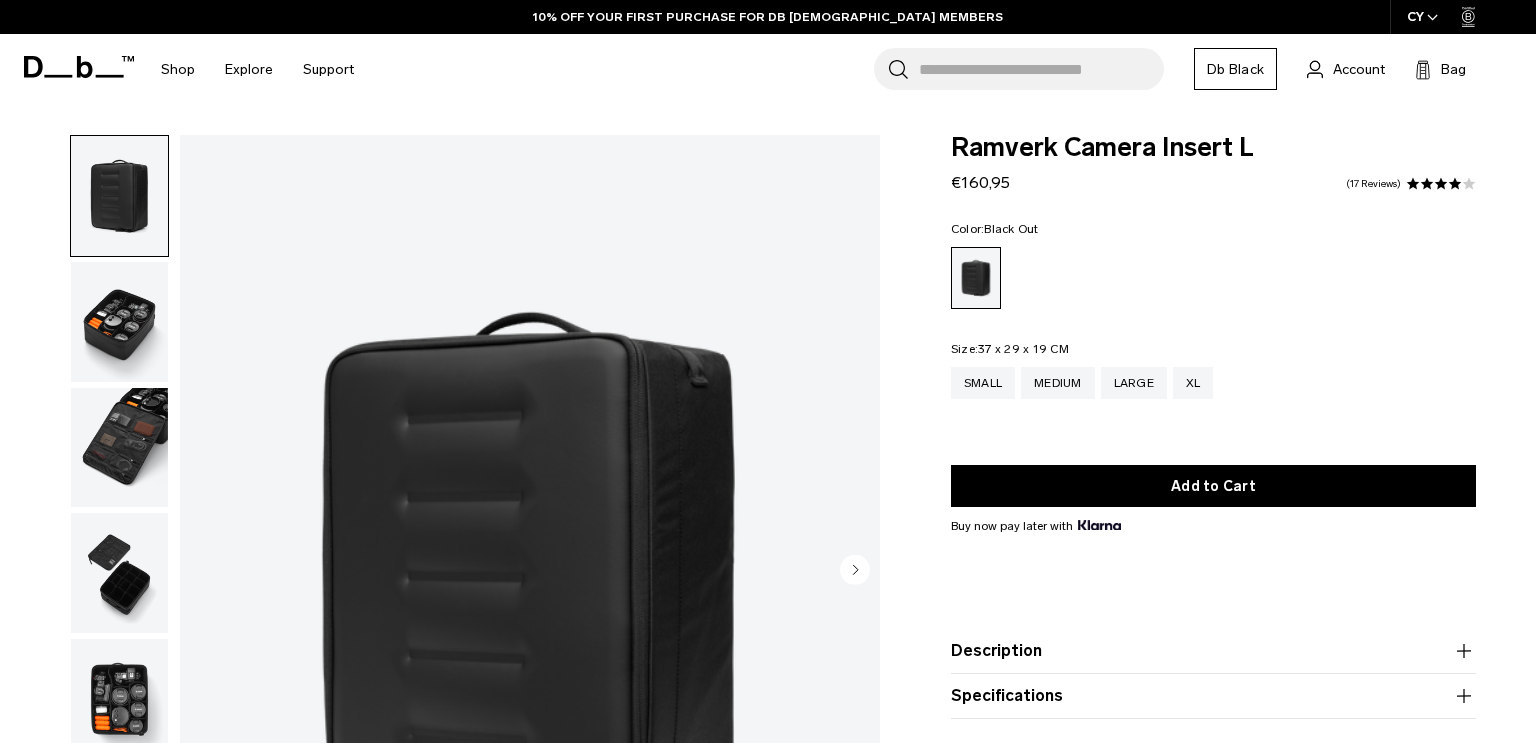 scroll, scrollTop: 0, scrollLeft: 0, axis: both 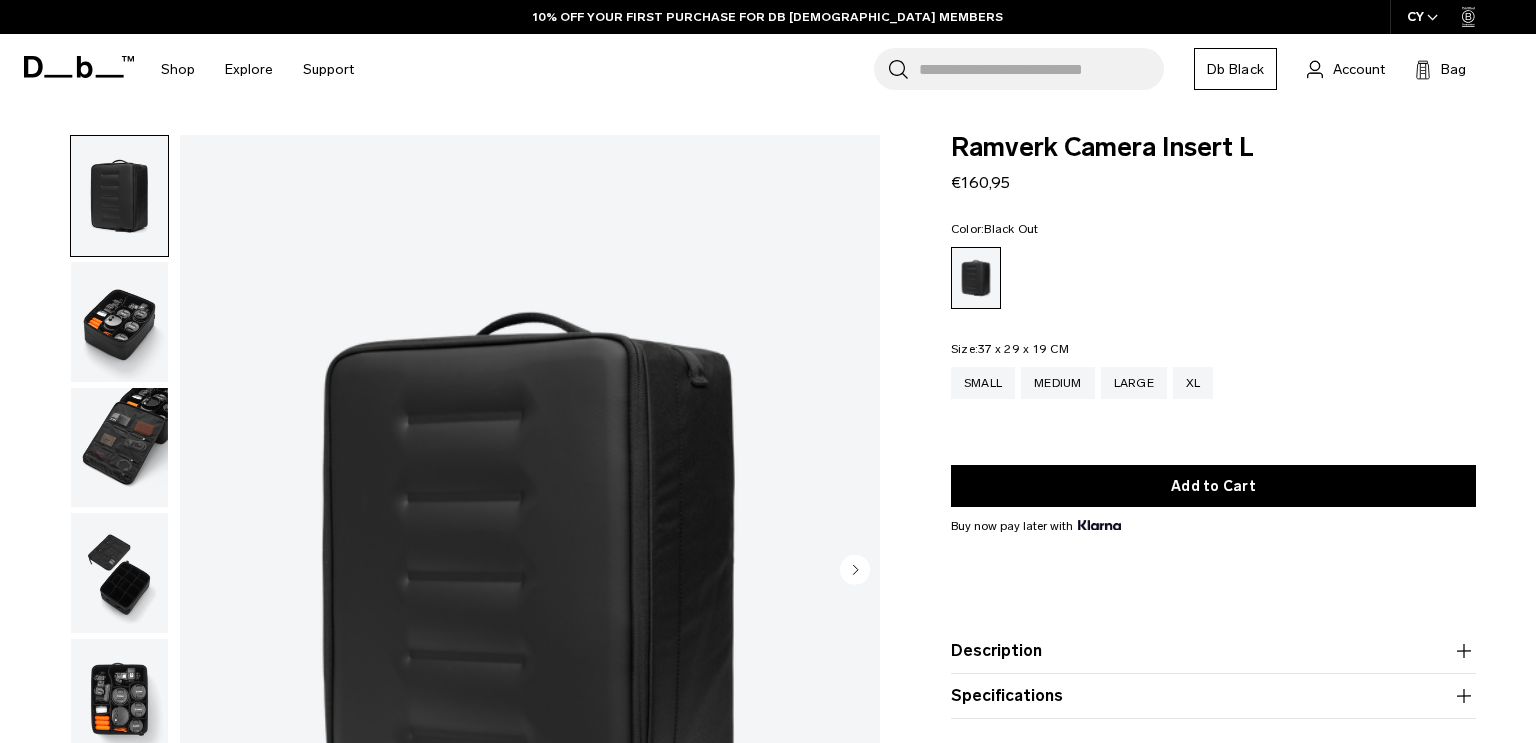 click at bounding box center [119, 448] 